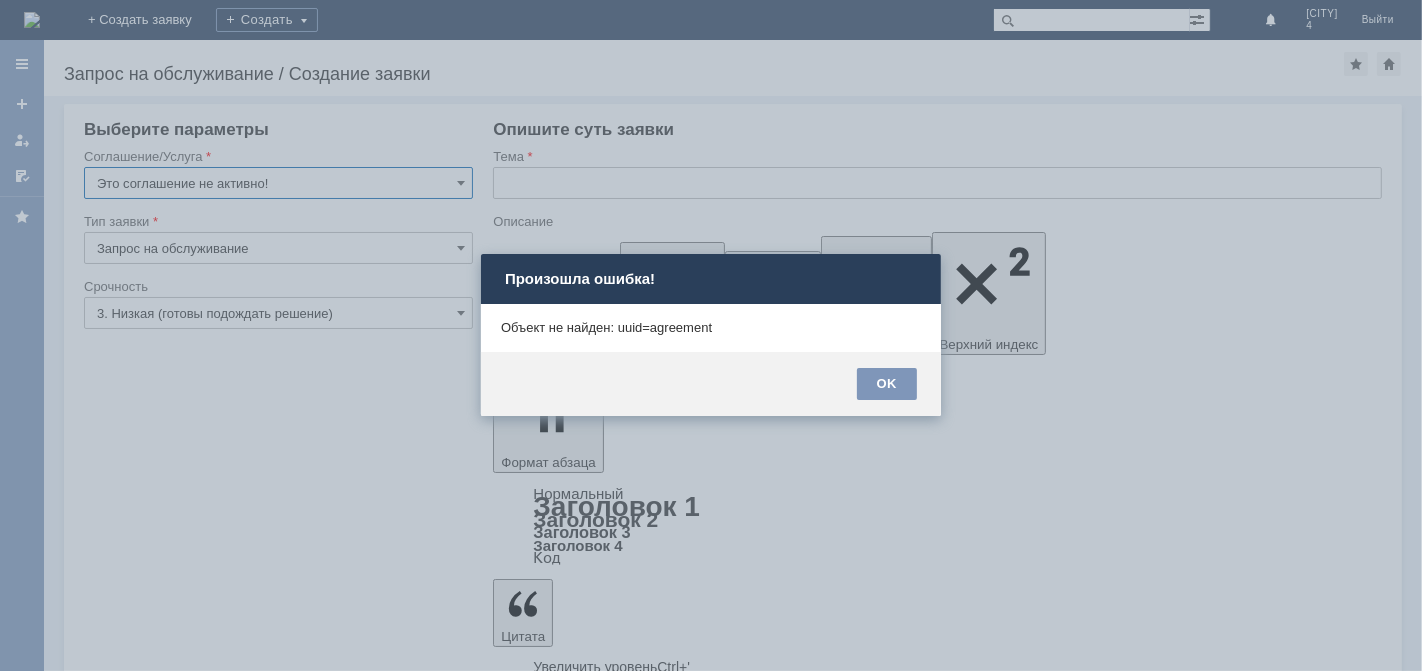 scroll, scrollTop: 0, scrollLeft: 0, axis: both 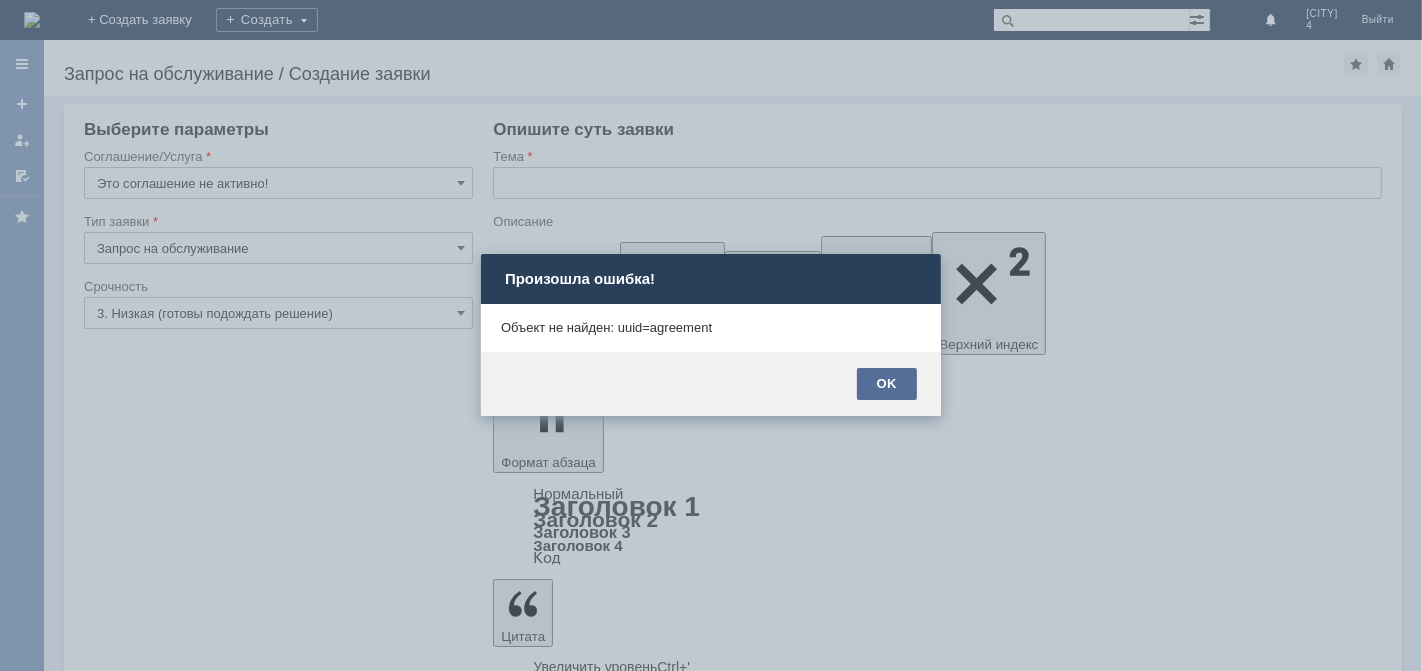 click on "OK" at bounding box center (887, 384) 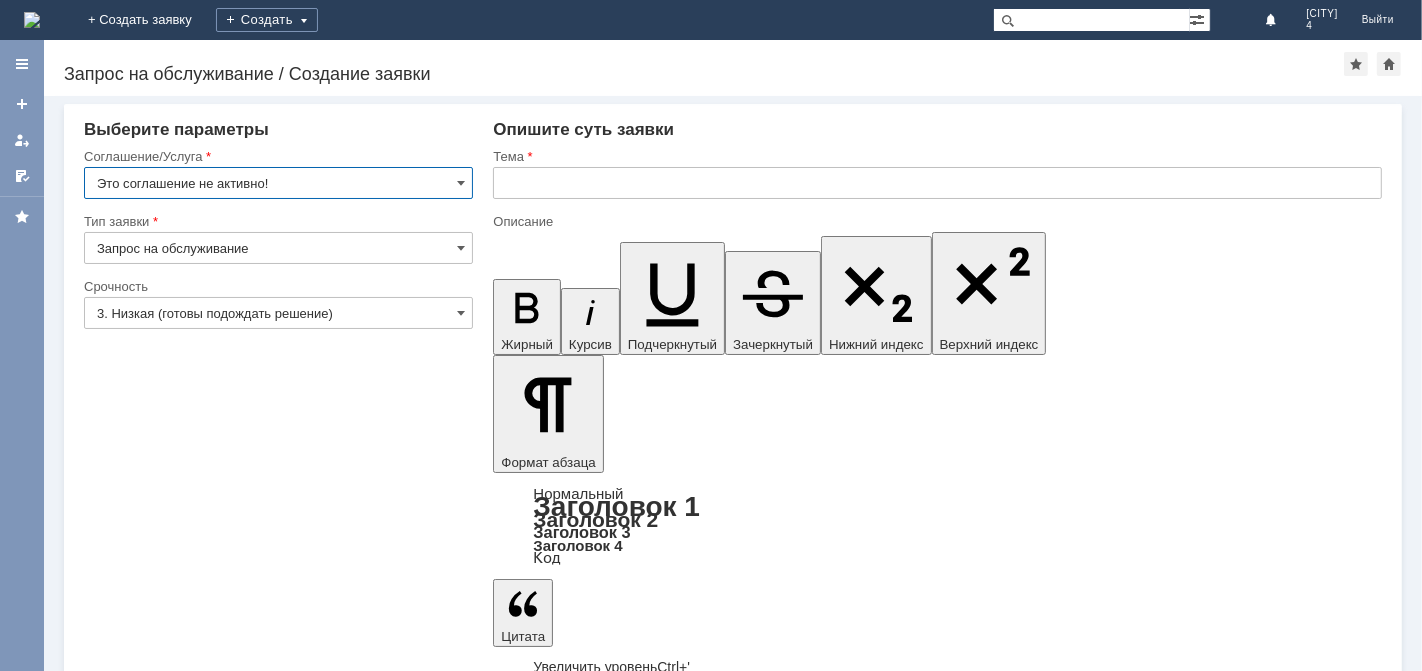 click on "Это соглашение не активно!" at bounding box center [278, 183] 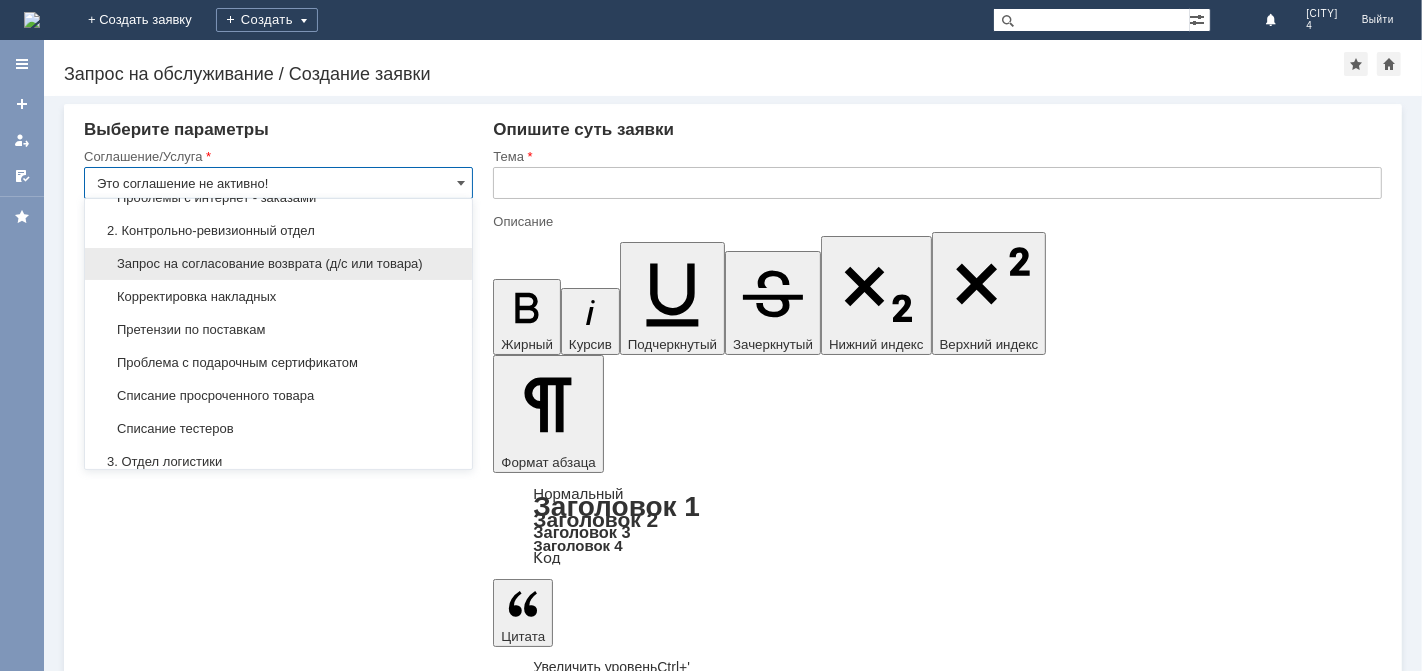 scroll, scrollTop: 333, scrollLeft: 0, axis: vertical 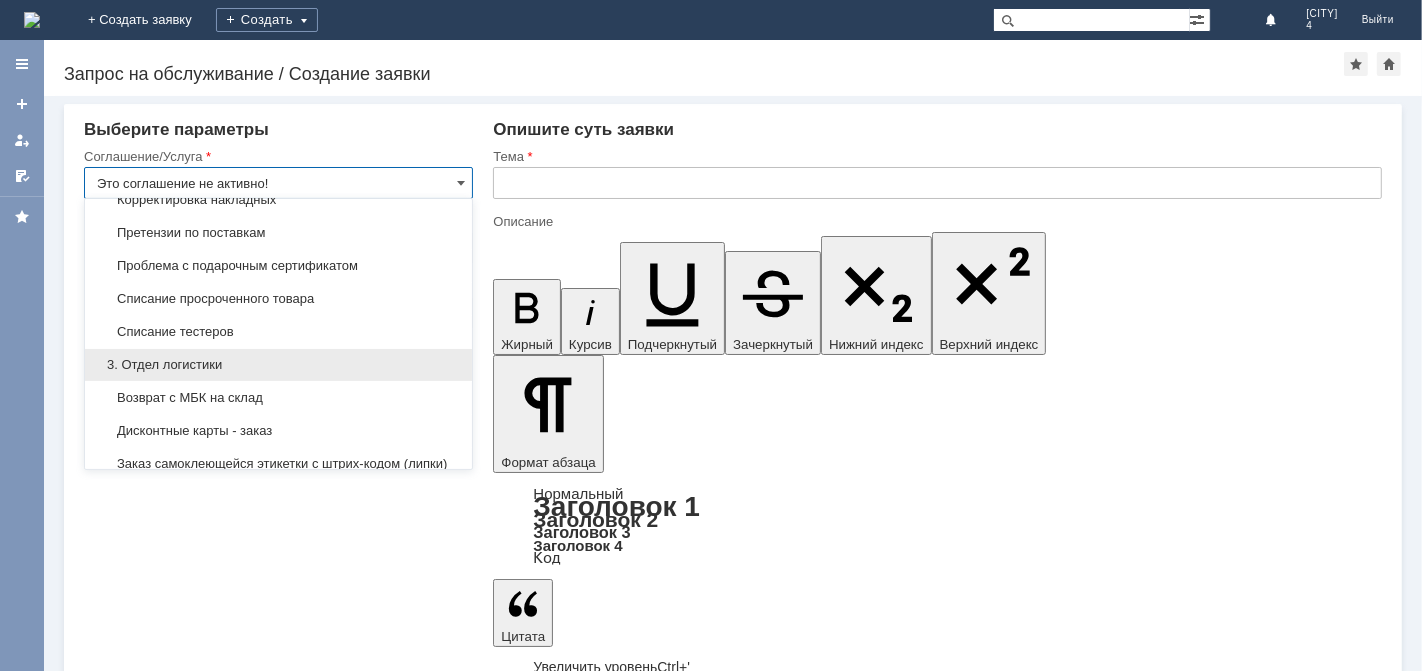 click on "3. Отдел логистики" at bounding box center [278, 365] 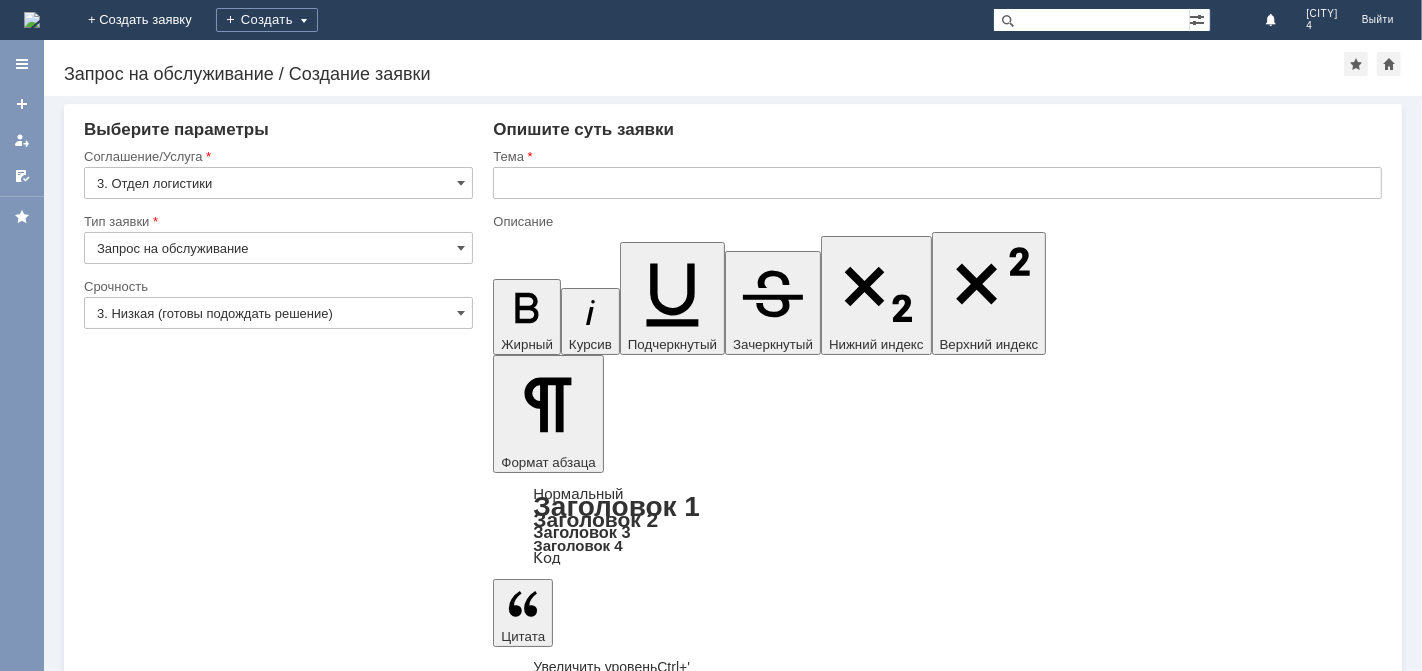 type on "3. Отдел логистики" 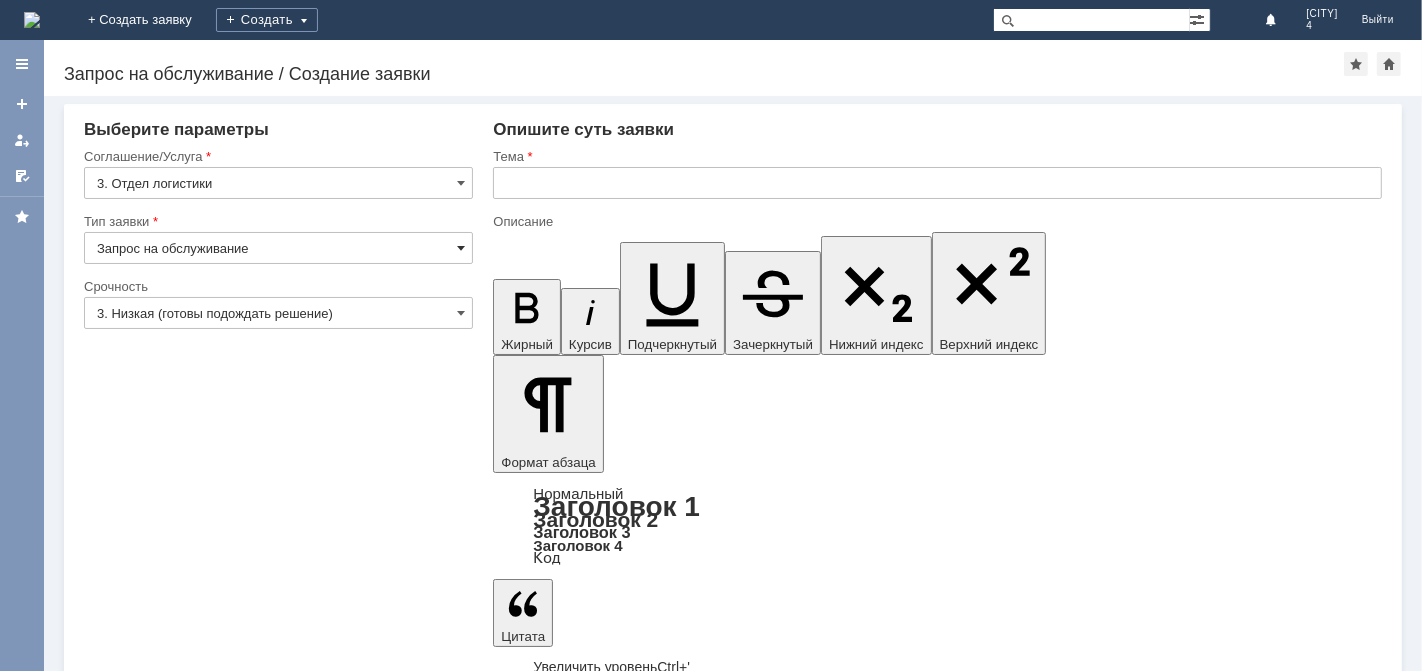 click at bounding box center (461, 248) 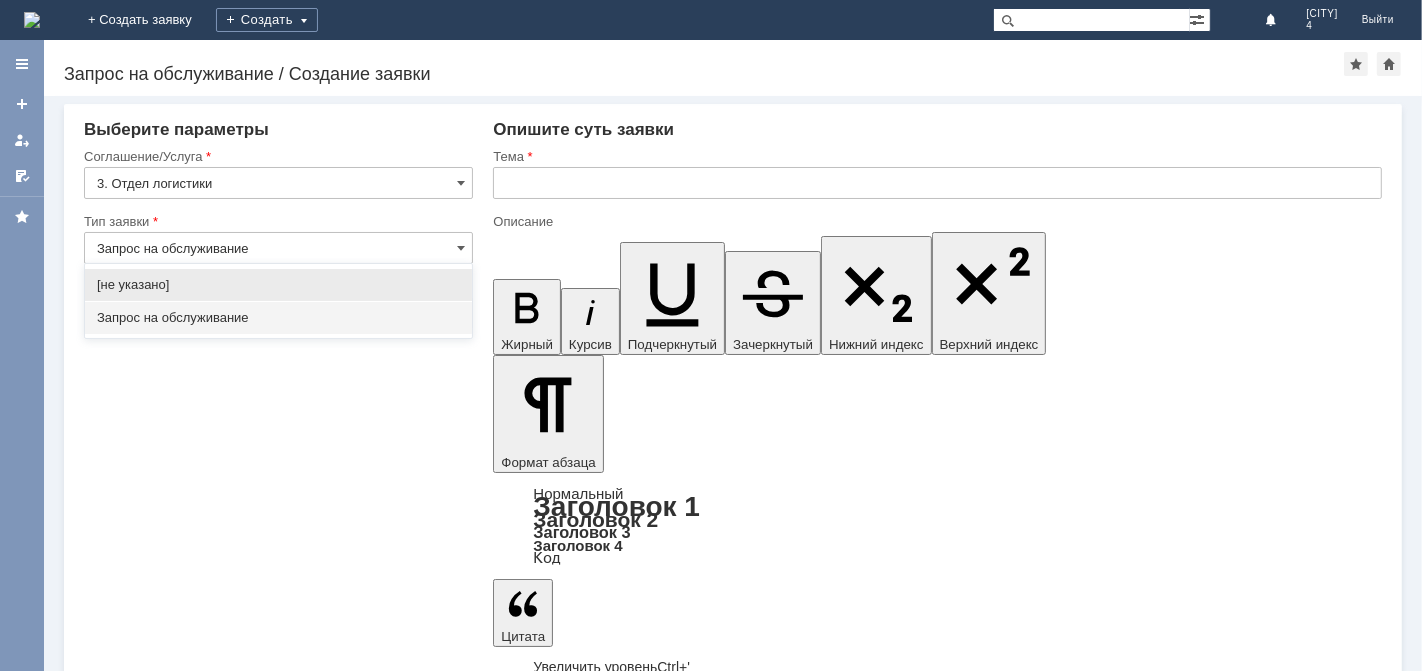 drag, startPoint x: 457, startPoint y: 242, endPoint x: 454, endPoint y: 285, distance: 43.104523 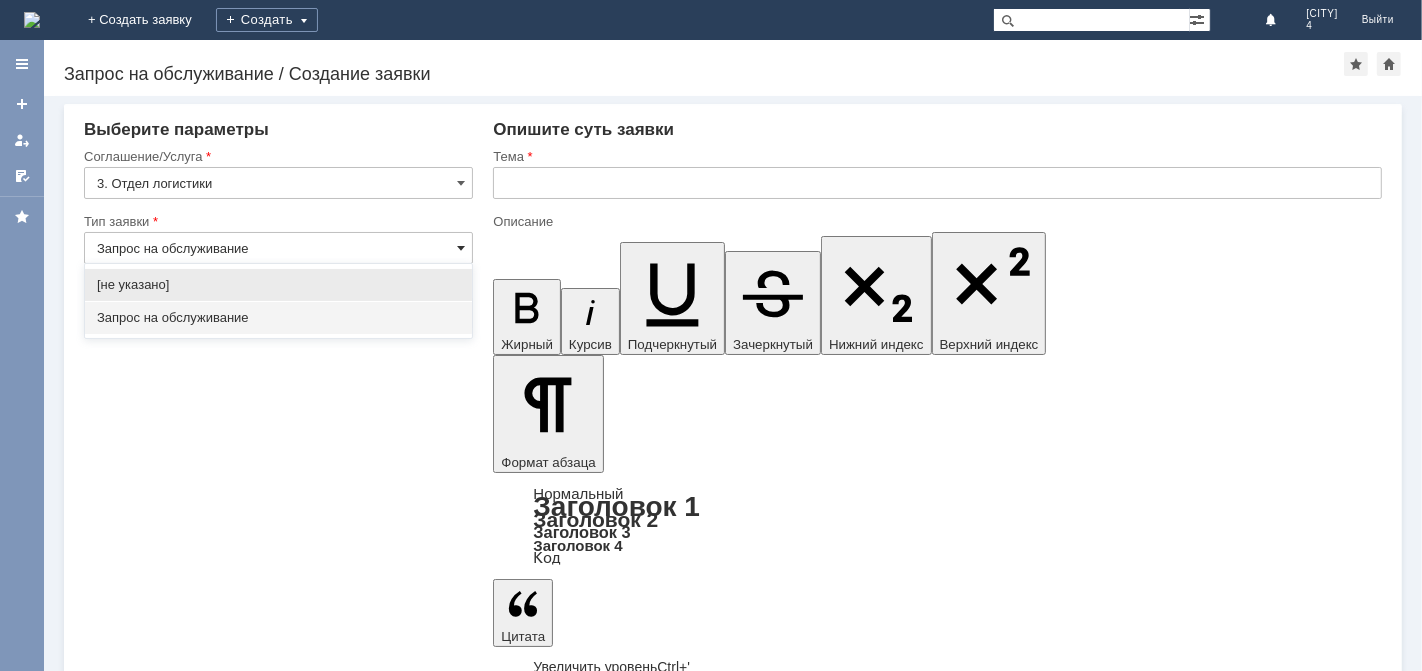 click at bounding box center (461, 248) 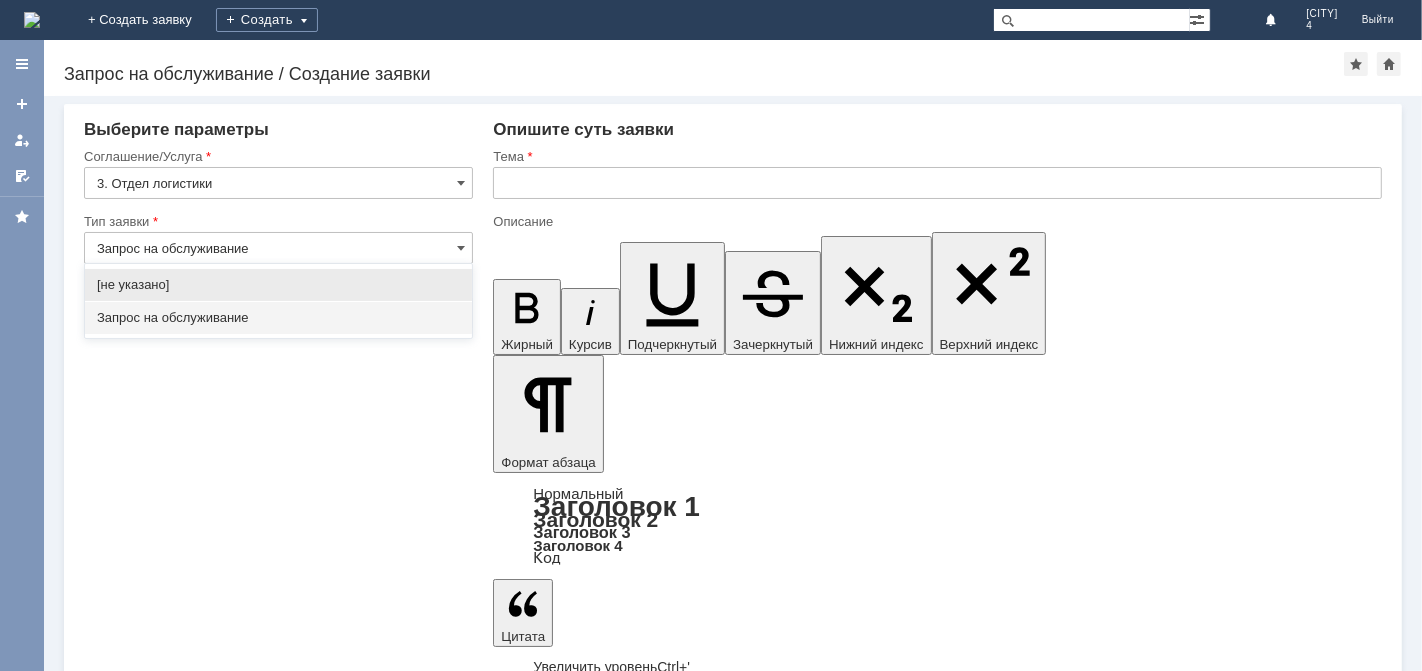 click on "Выберите параметры Соглашение/Услуга 3. Отдел логистики Тип заявки Запрос на обслуживание Категория Срочность Срочность 3. Низкая (готовы подождать решение) Рекомендуемые статьи БЗ             Название" at bounding box center [278, 2967] 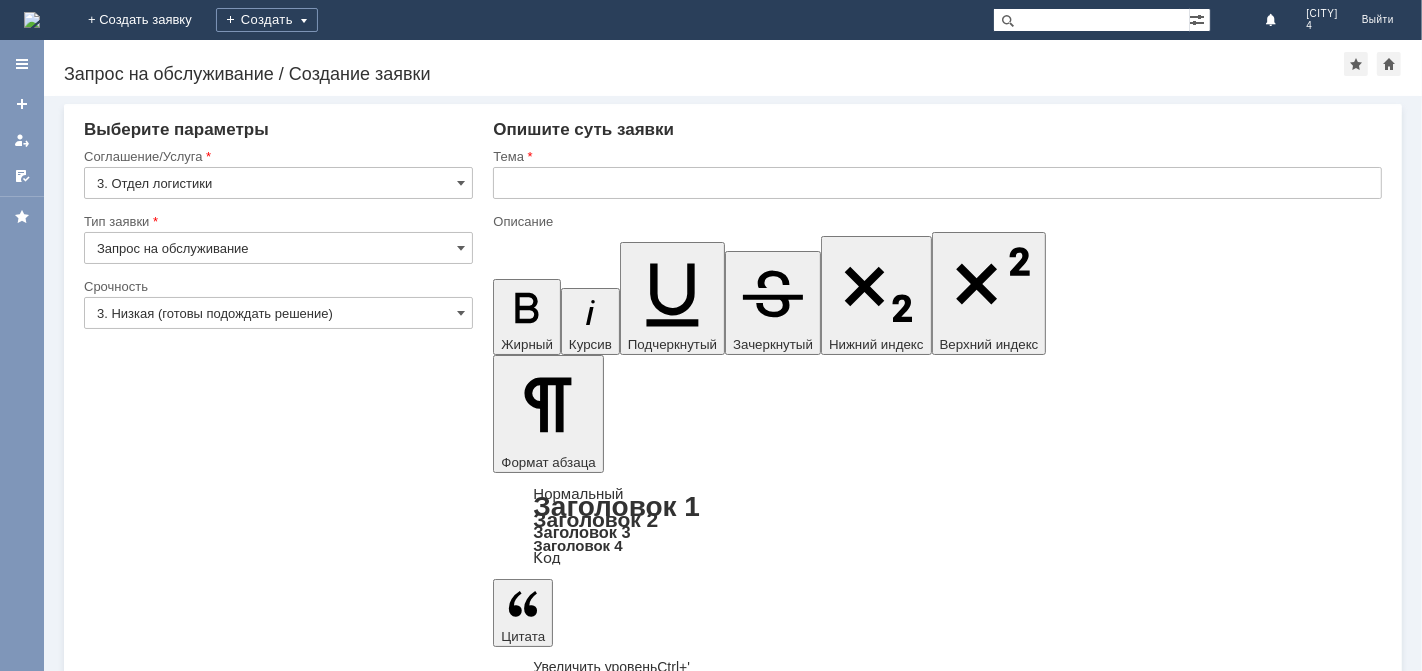type on "Запрос на обслуживание" 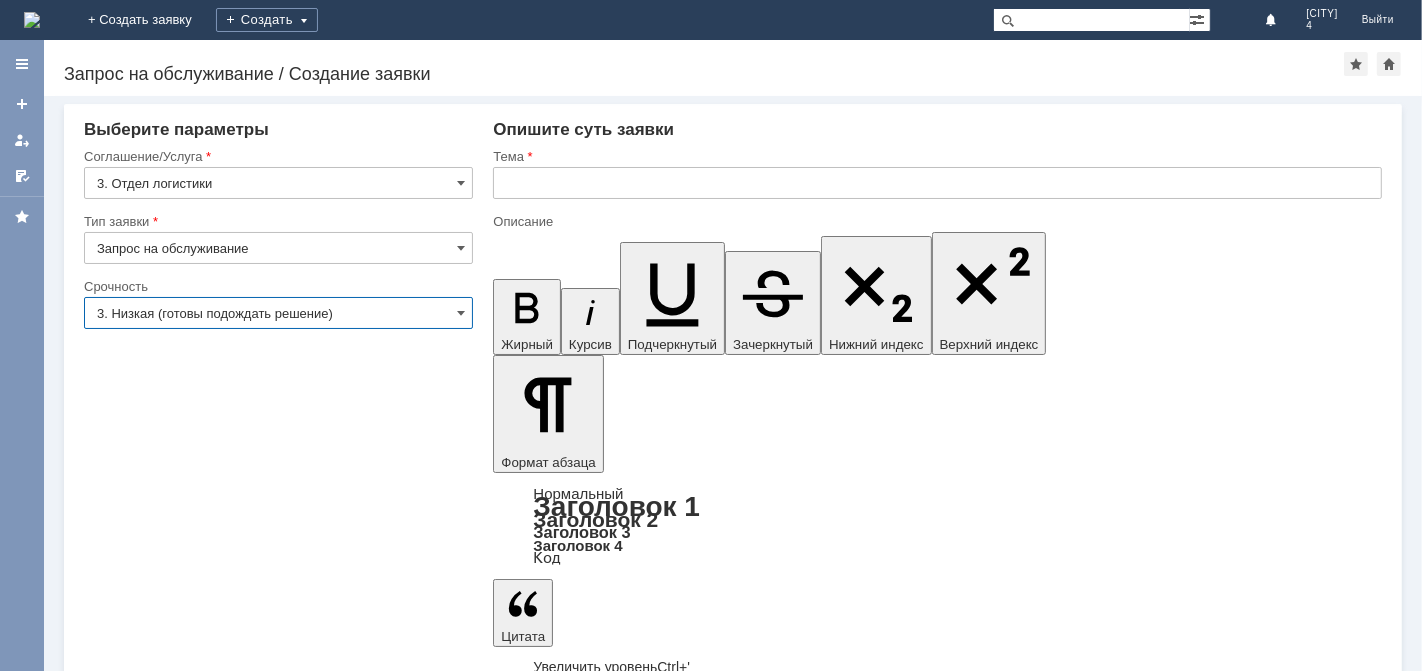 click on "3. Низкая (готовы подождать решение)" at bounding box center [278, 313] 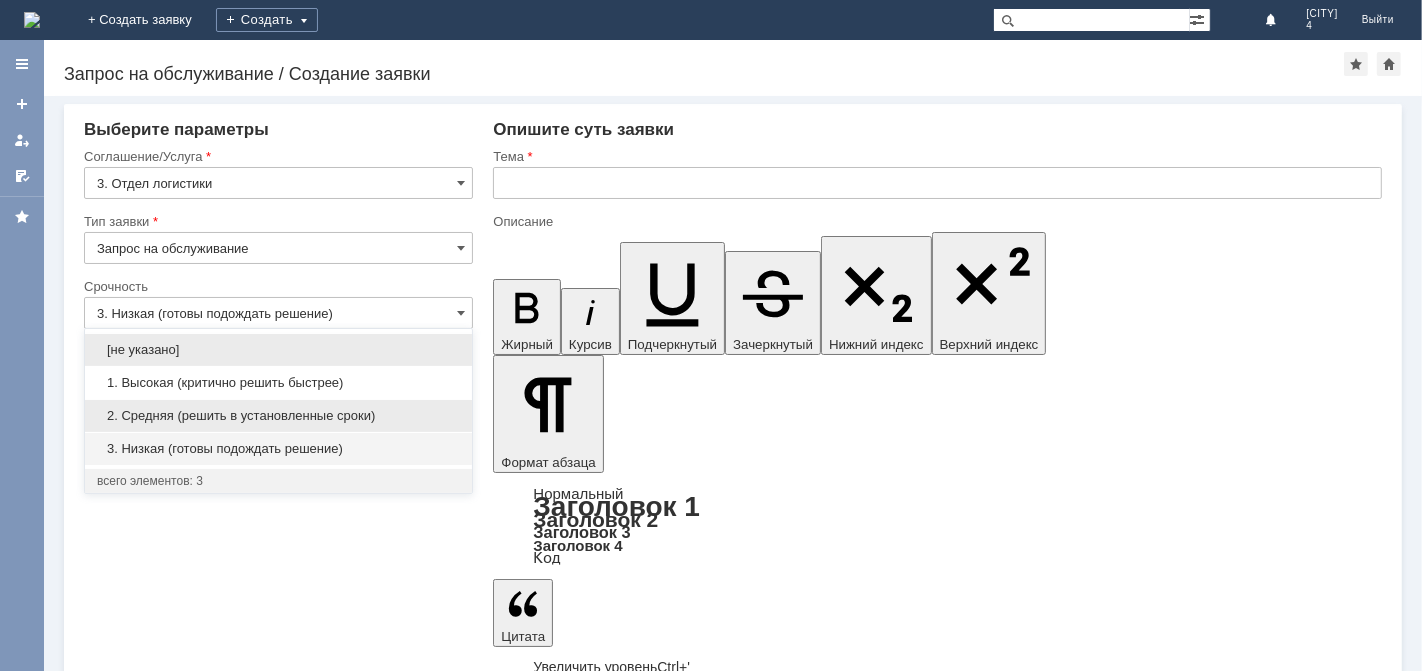 click on "2. Средняя (решить в установленные сроки)" at bounding box center [278, 416] 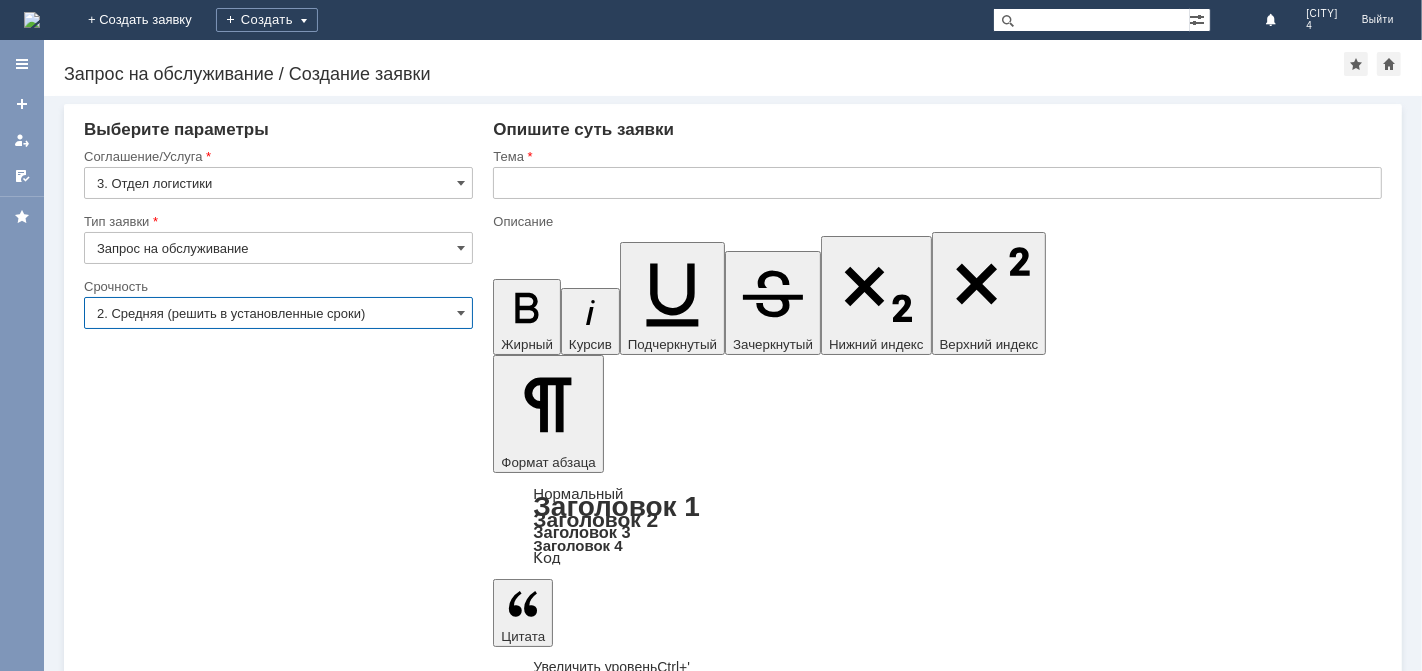 type on "2. Средняя (решить в установленные сроки)" 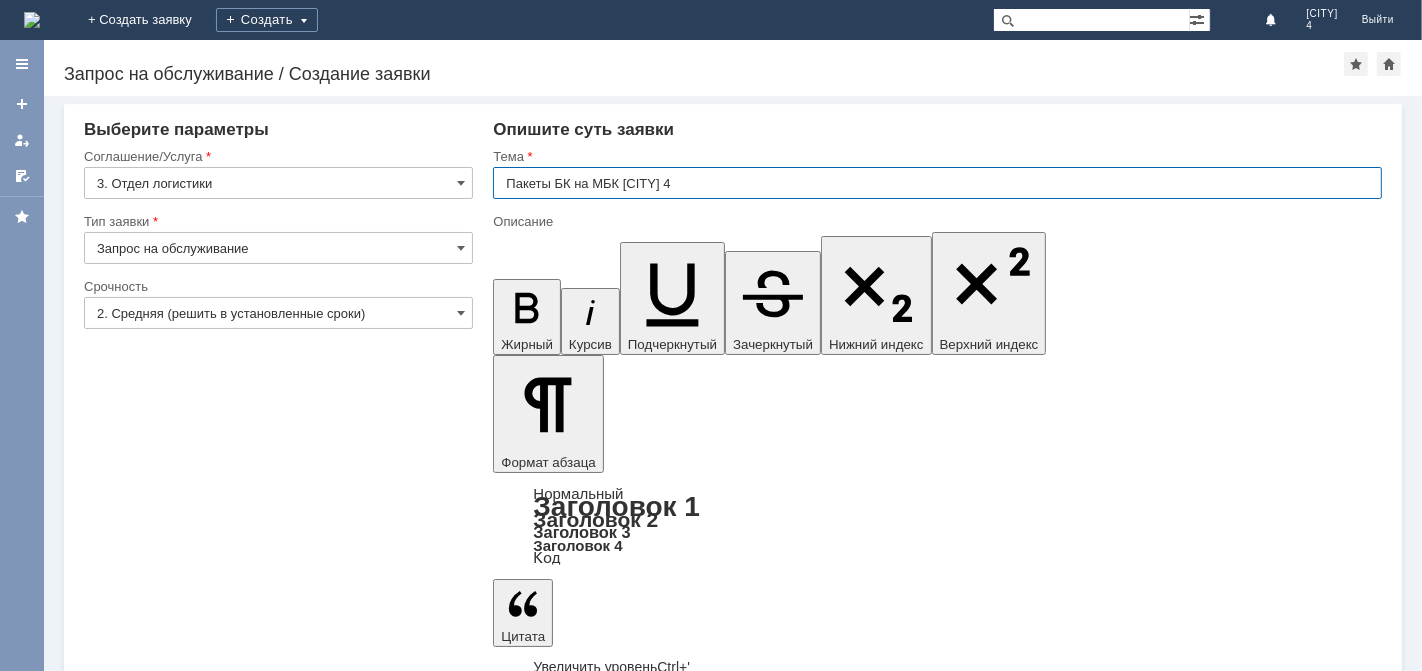 type on "Пакеты БК на МБК Ижевск 4" 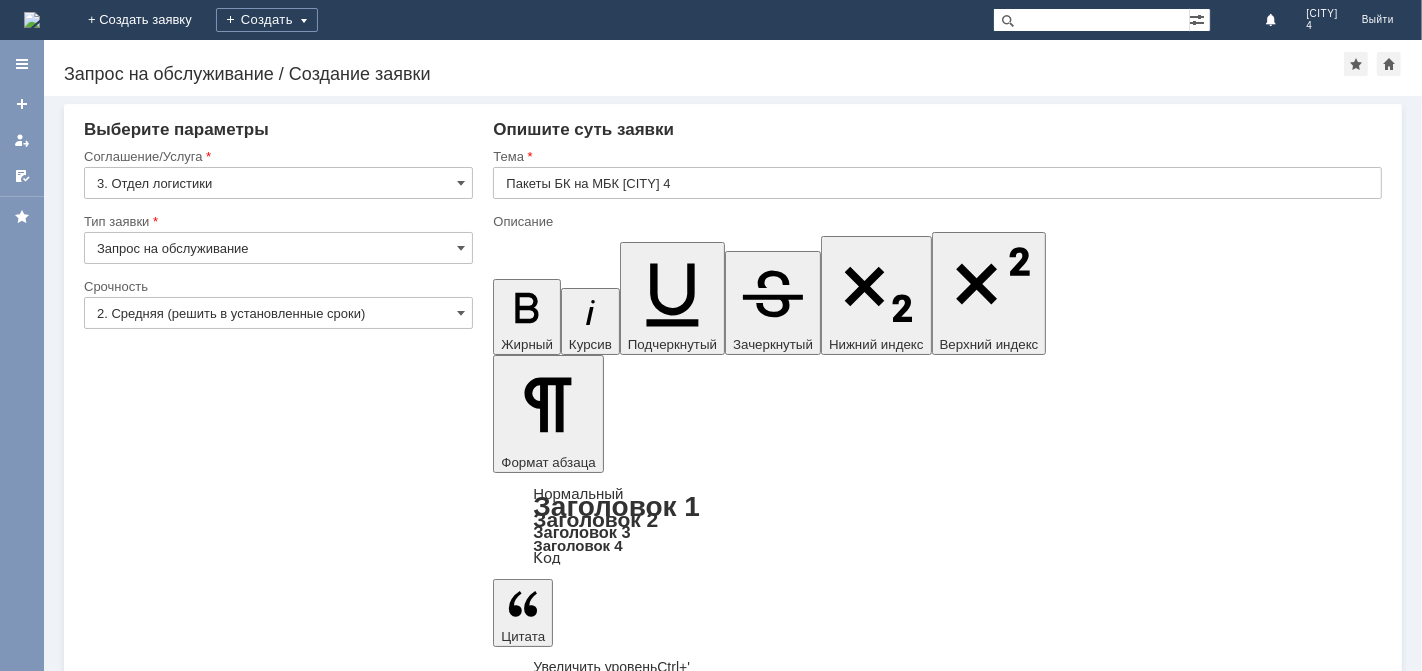click at bounding box center (656, 5680) 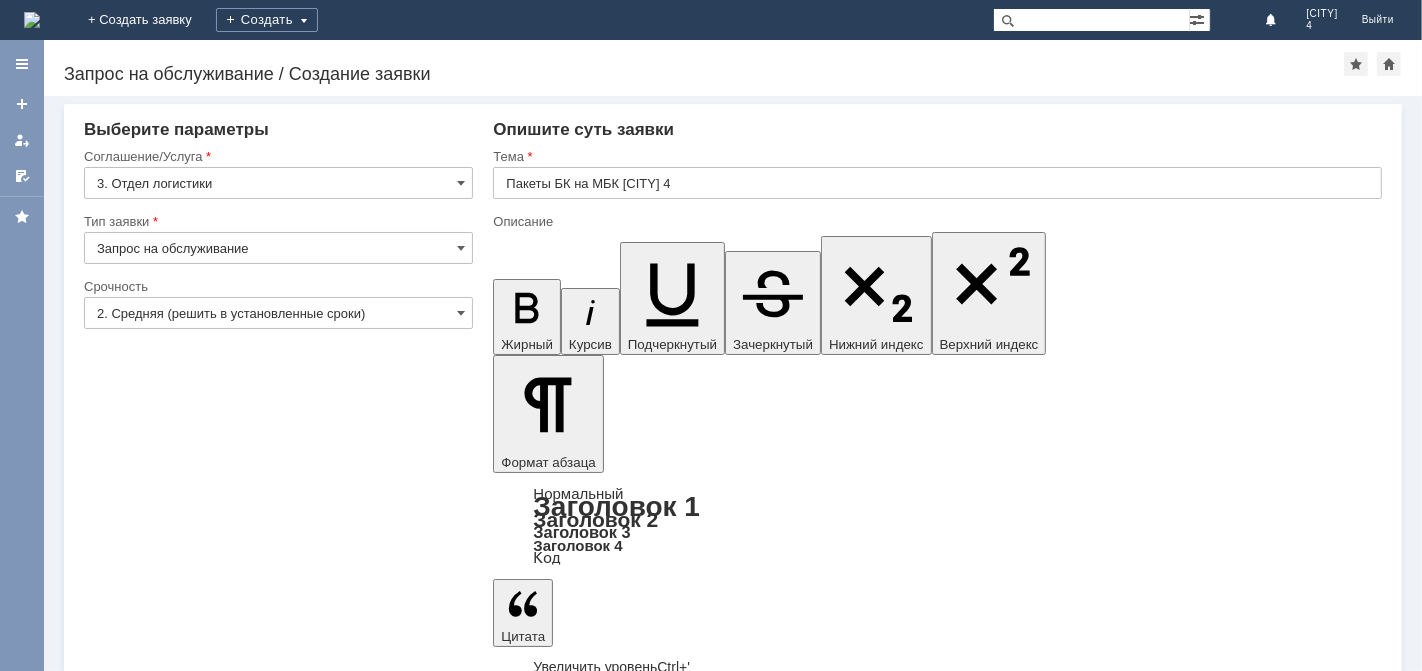 type 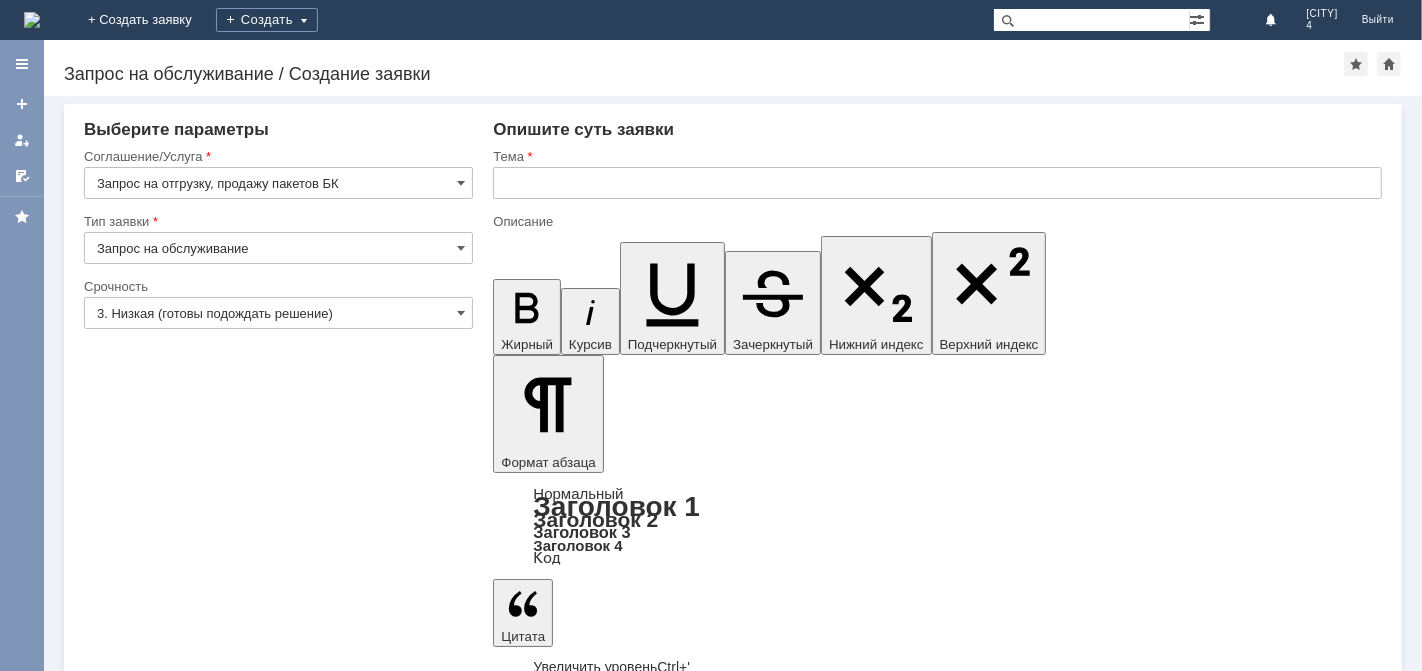 scroll, scrollTop: 0, scrollLeft: 0, axis: both 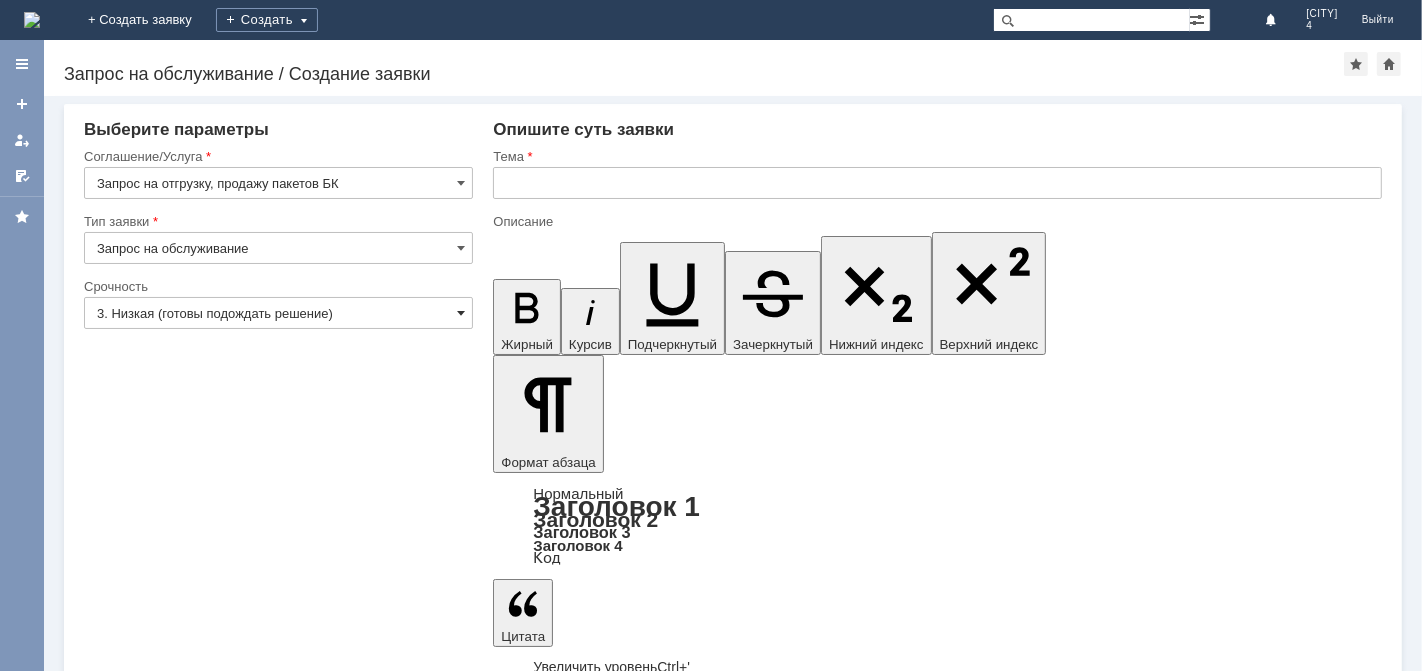 click at bounding box center (461, 313) 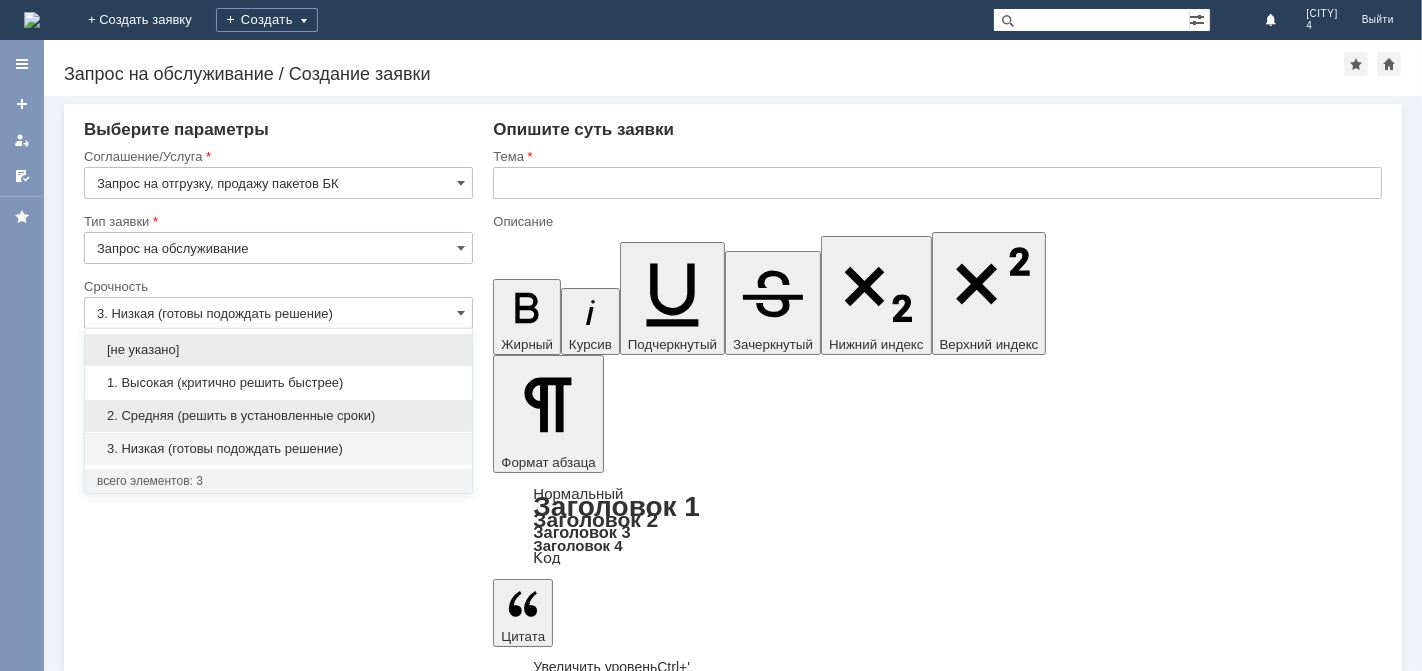 click on "2. Средняя (решить в установленные сроки)" at bounding box center (278, 416) 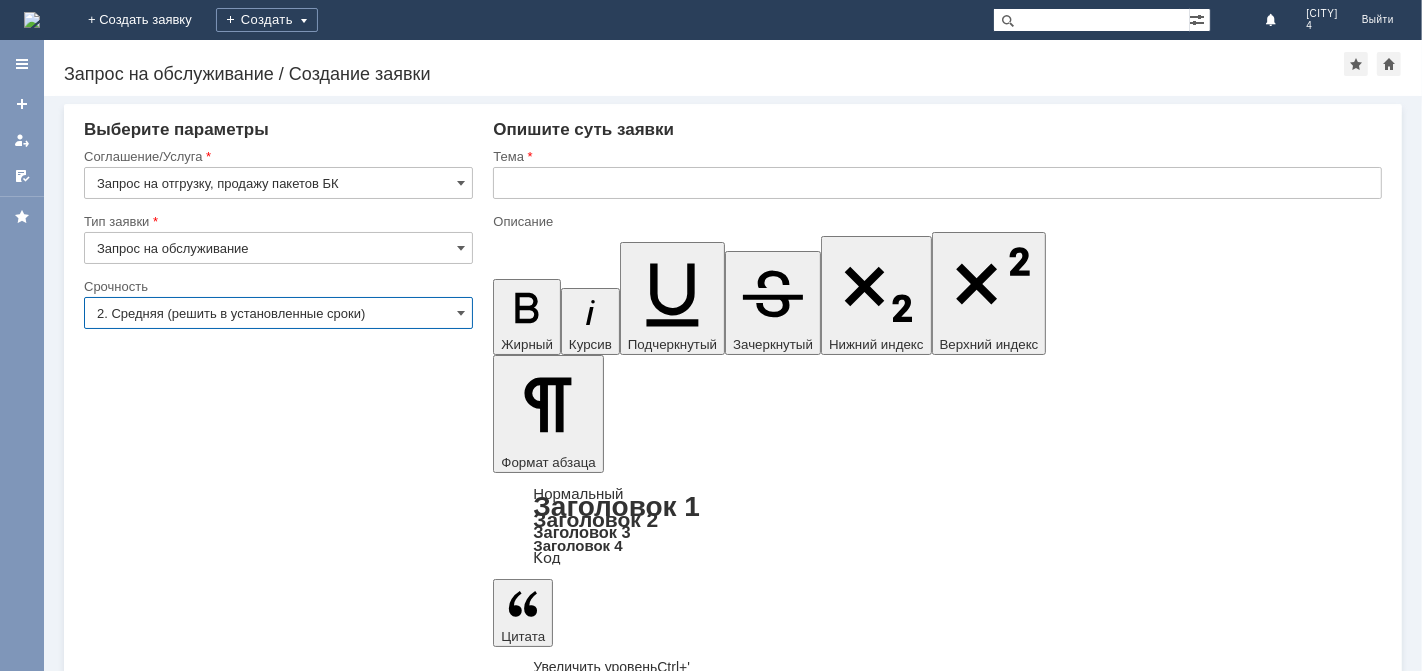 type on "2. Средняя (решить в установленные сроки)" 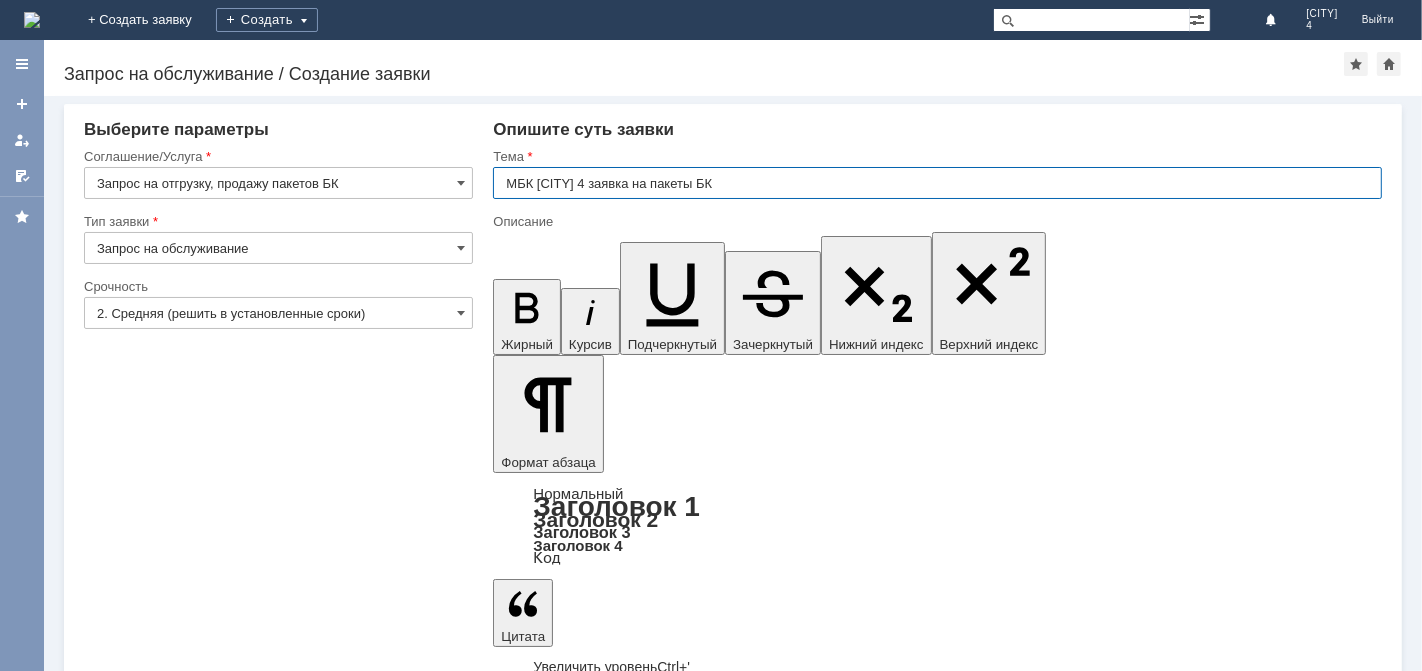 type on "МБК [CITY] 4 заявка на пакеты БК" 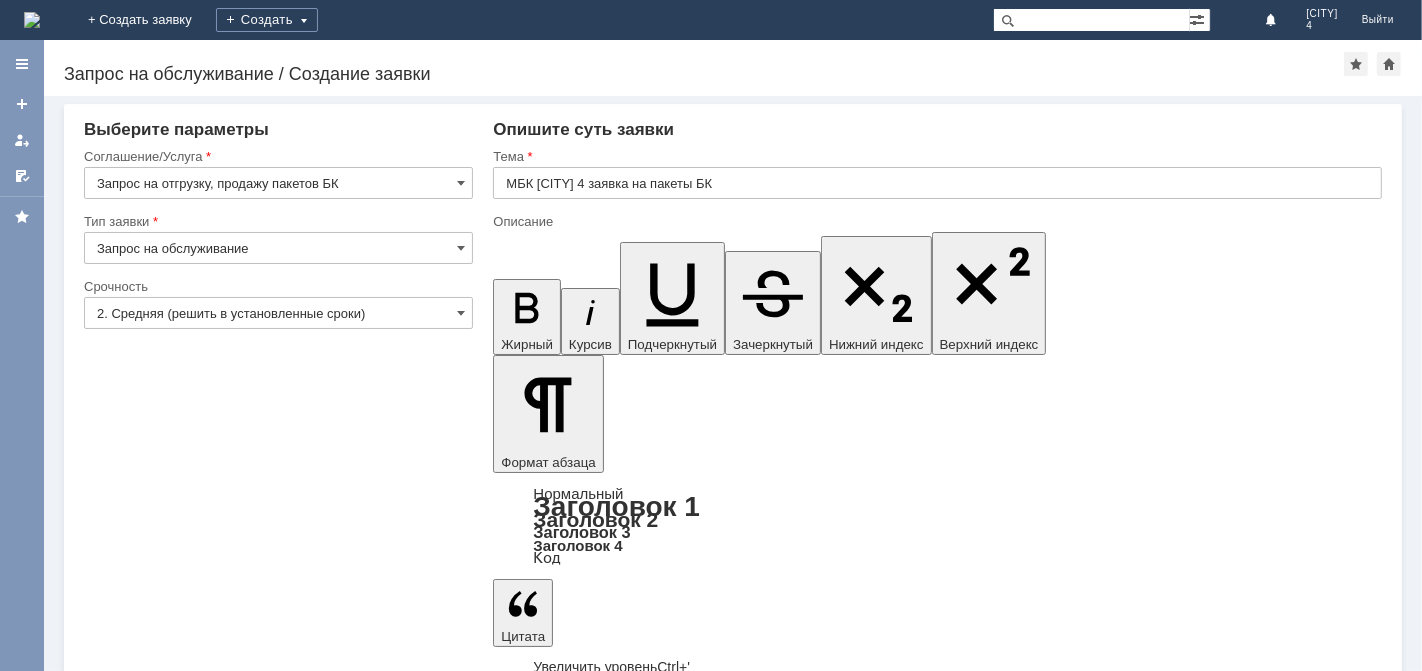 click at bounding box center [656, 5623] 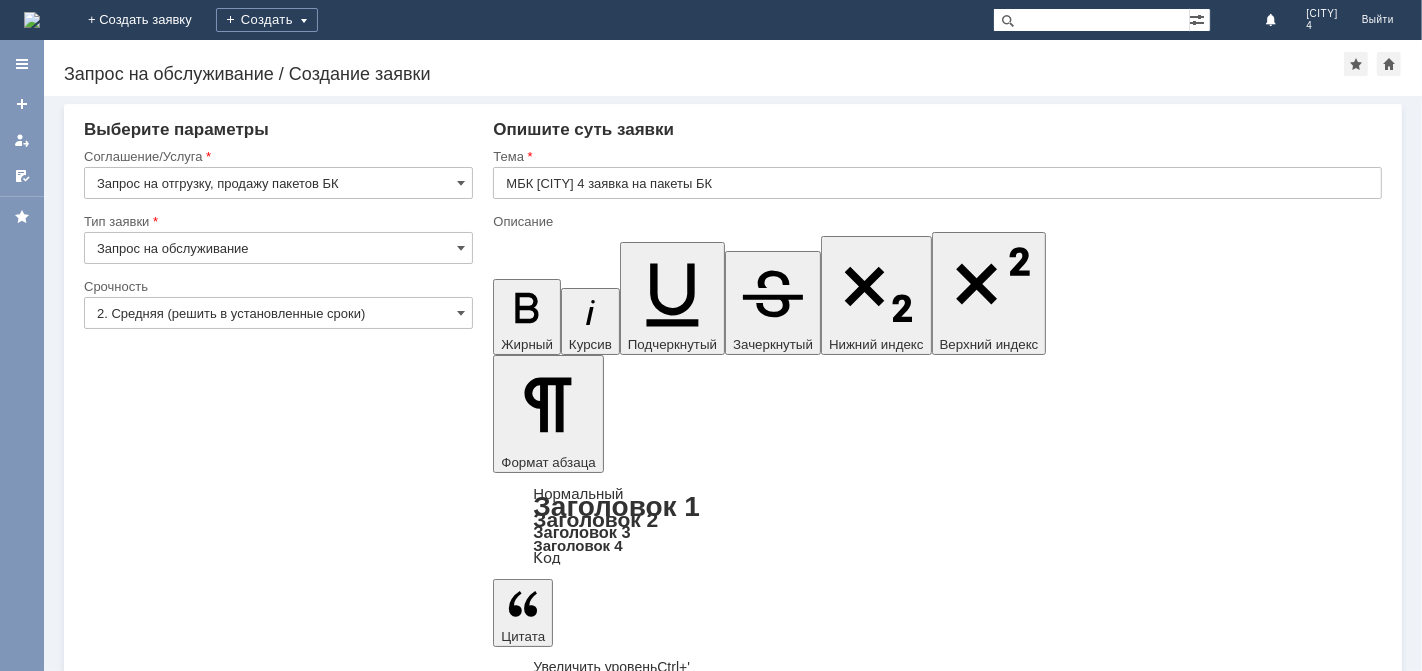 type 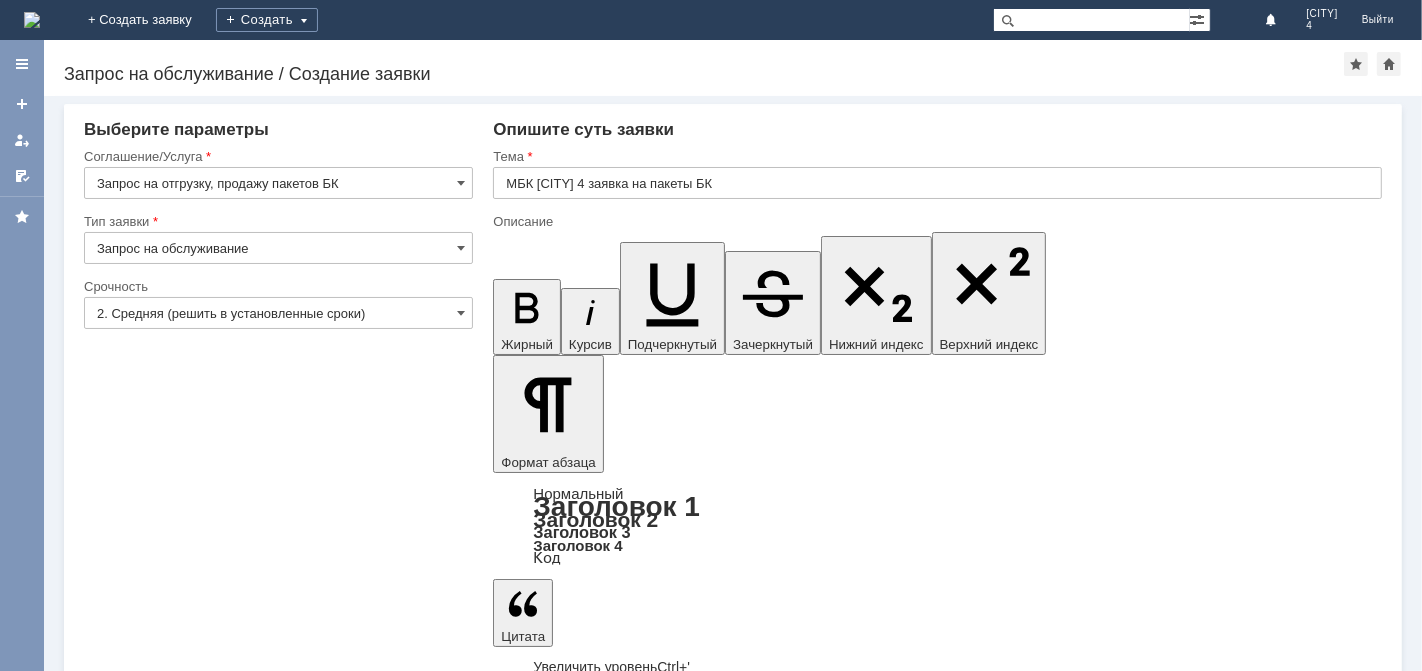 click on "Сохранить" at bounding box center [144, 5846] 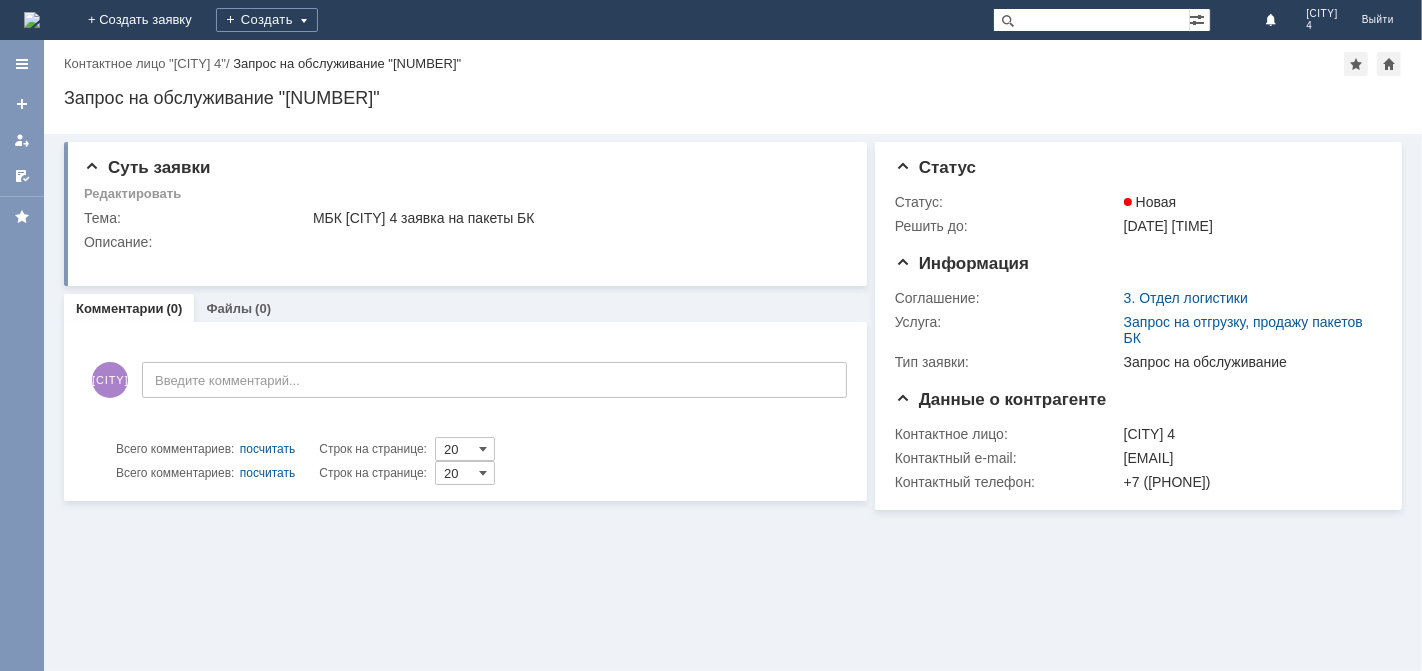 scroll, scrollTop: 0, scrollLeft: 0, axis: both 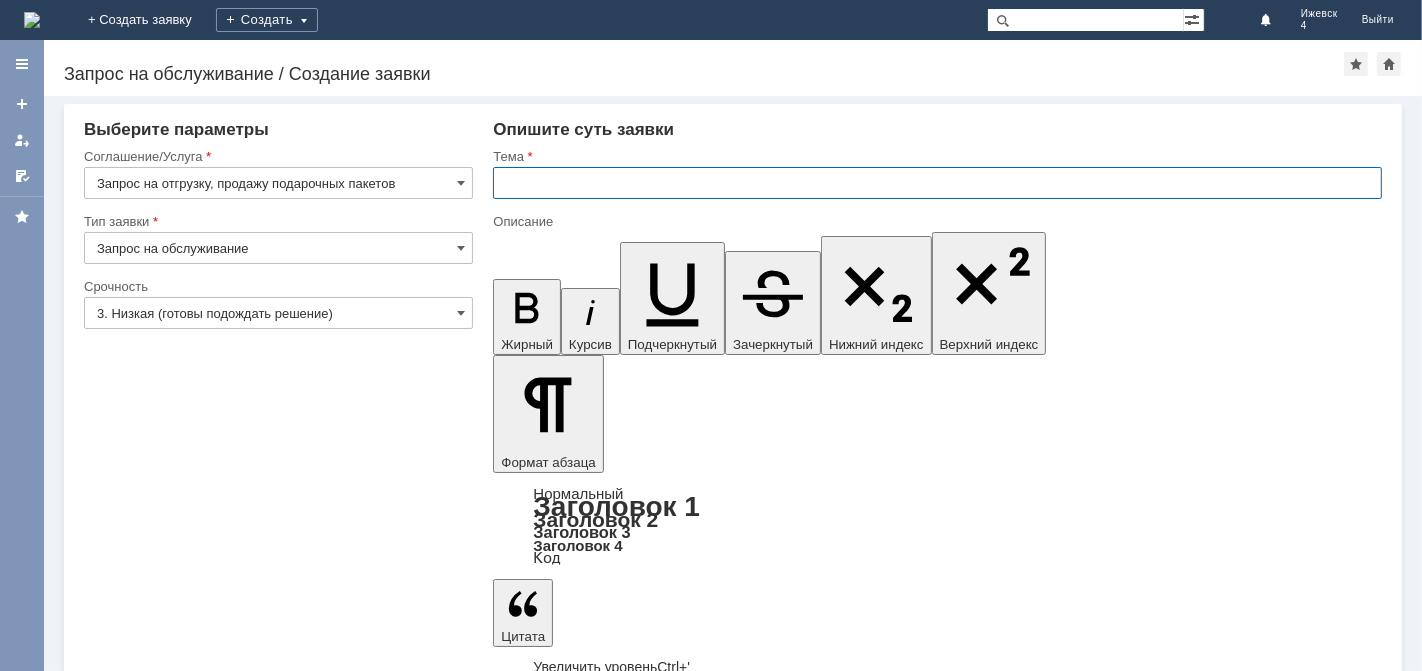click at bounding box center [937, 183] 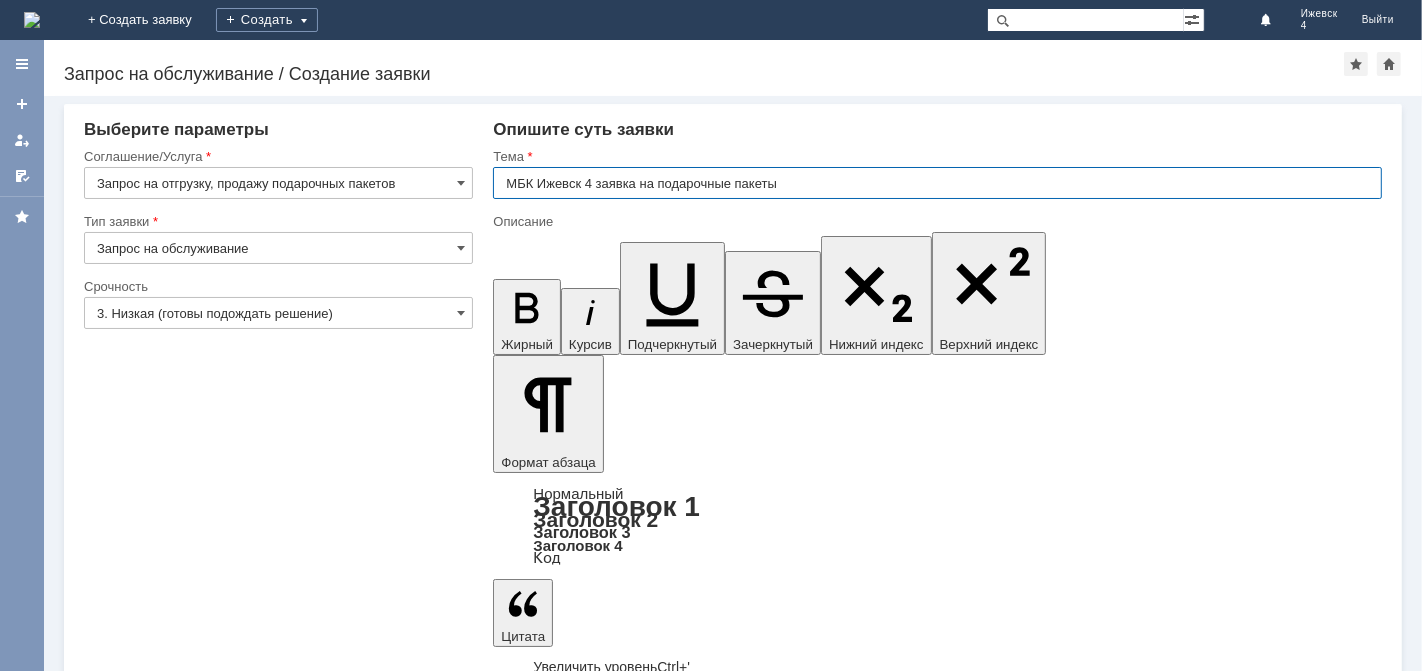 type on "МБК Ижевск 4 заявка на подарочные пакеты" 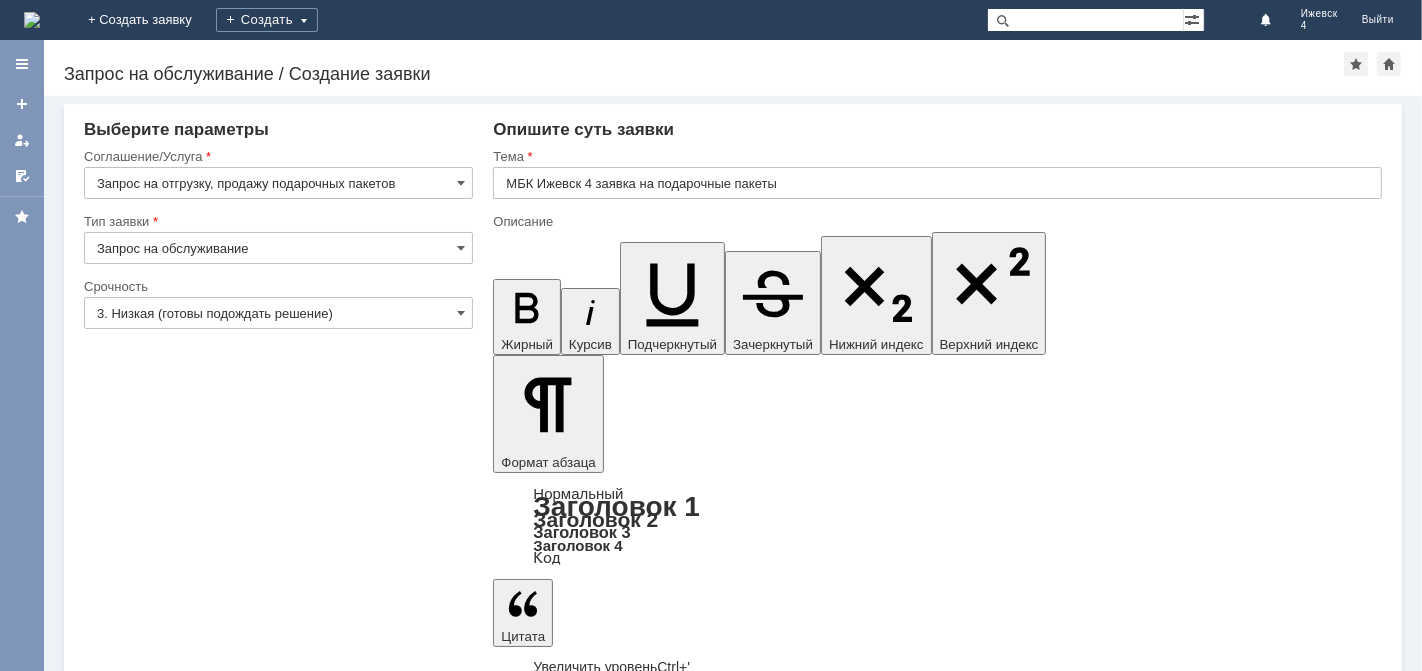 type 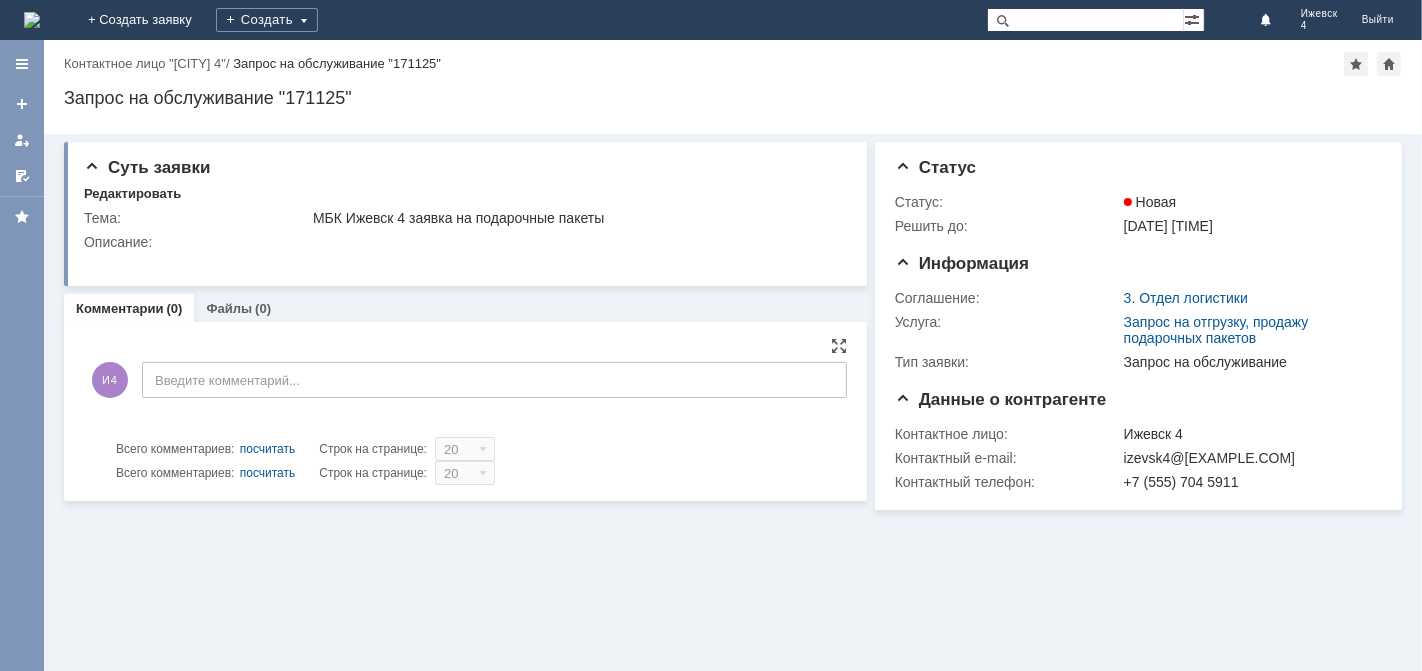scroll, scrollTop: 0, scrollLeft: 0, axis: both 